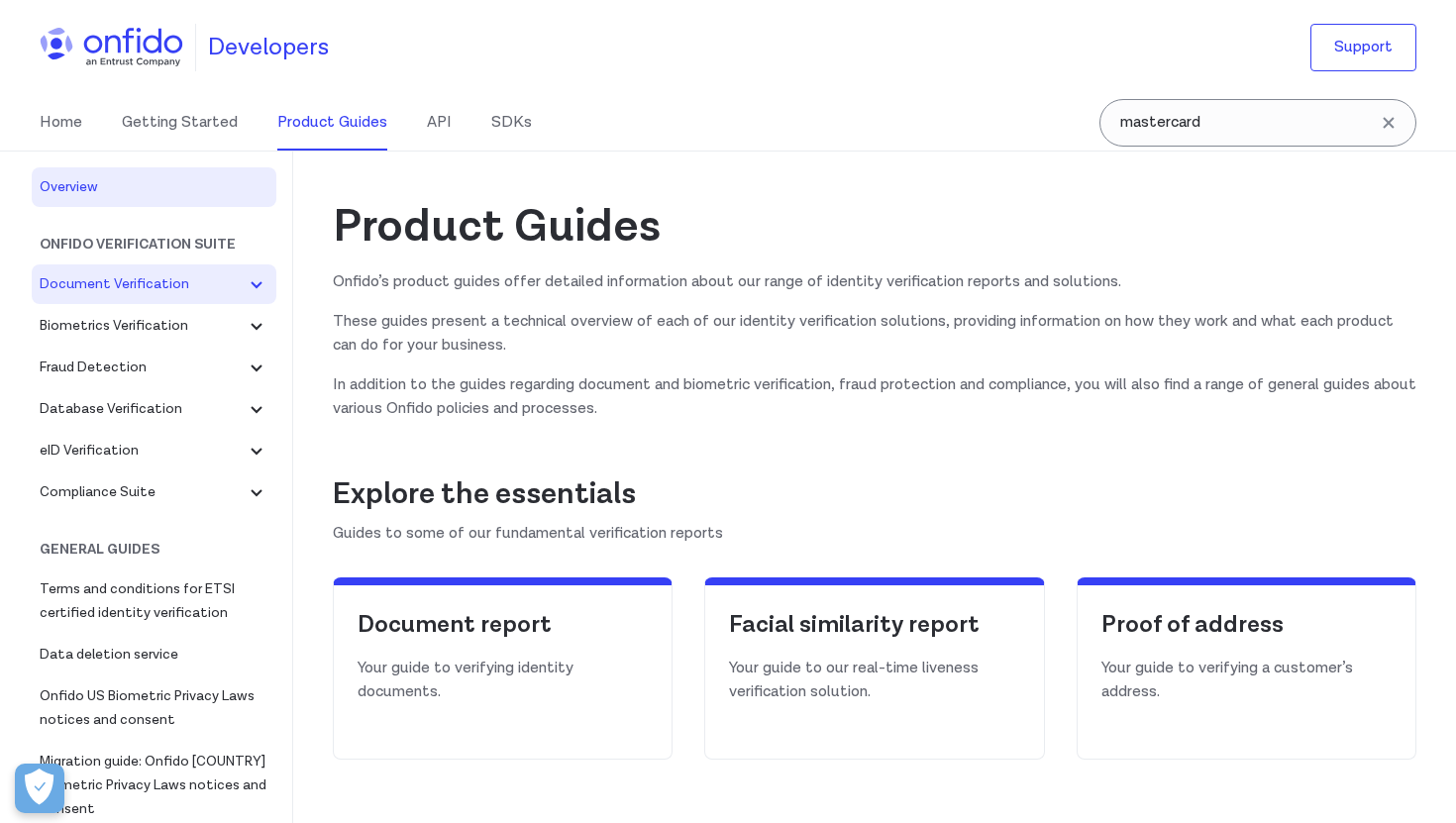 scroll, scrollTop: 0, scrollLeft: 0, axis: both 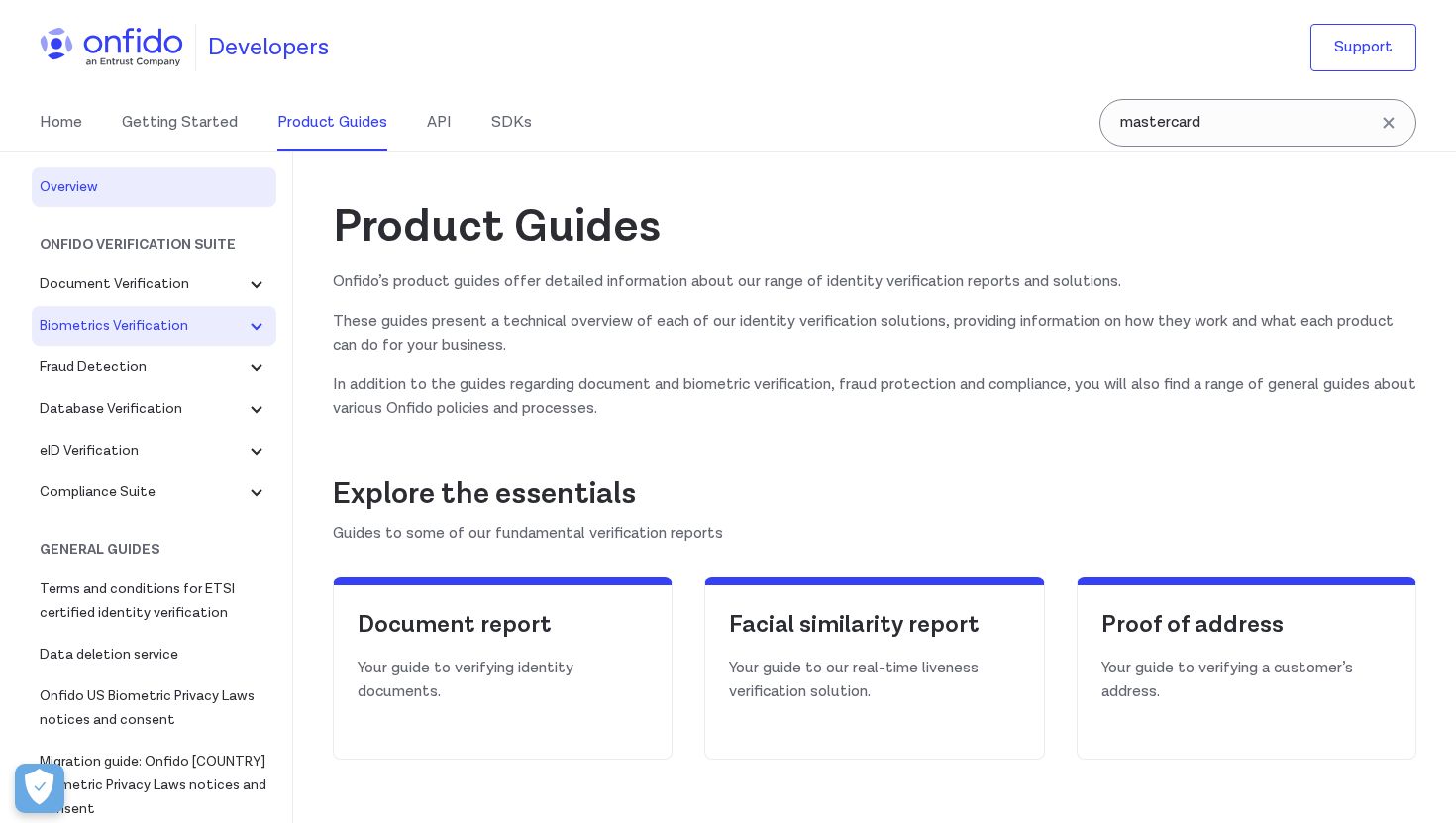 click on "Biometrics Verification" at bounding box center (142, 284) 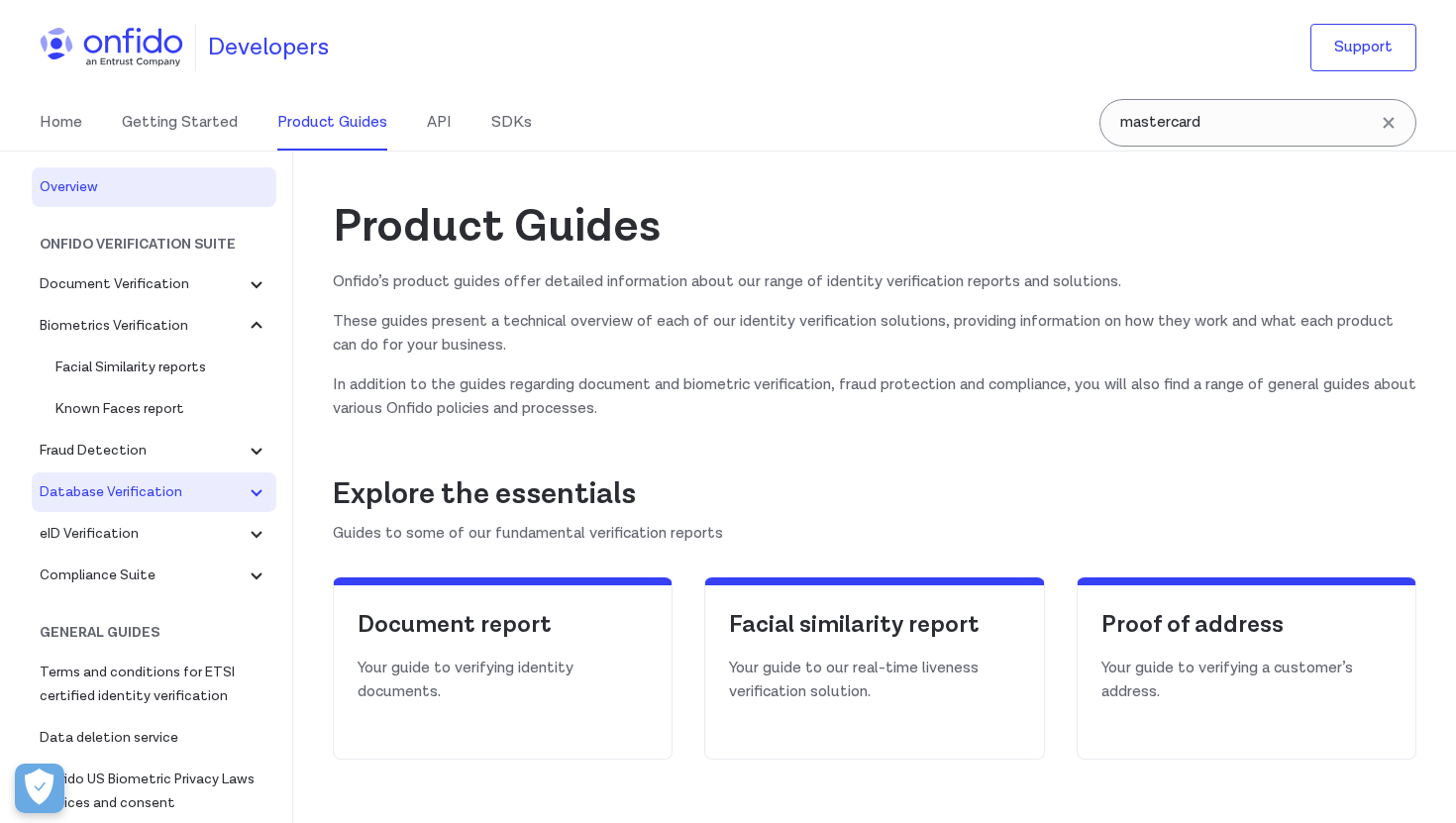 click on "Database Verification" at bounding box center [142, 284] 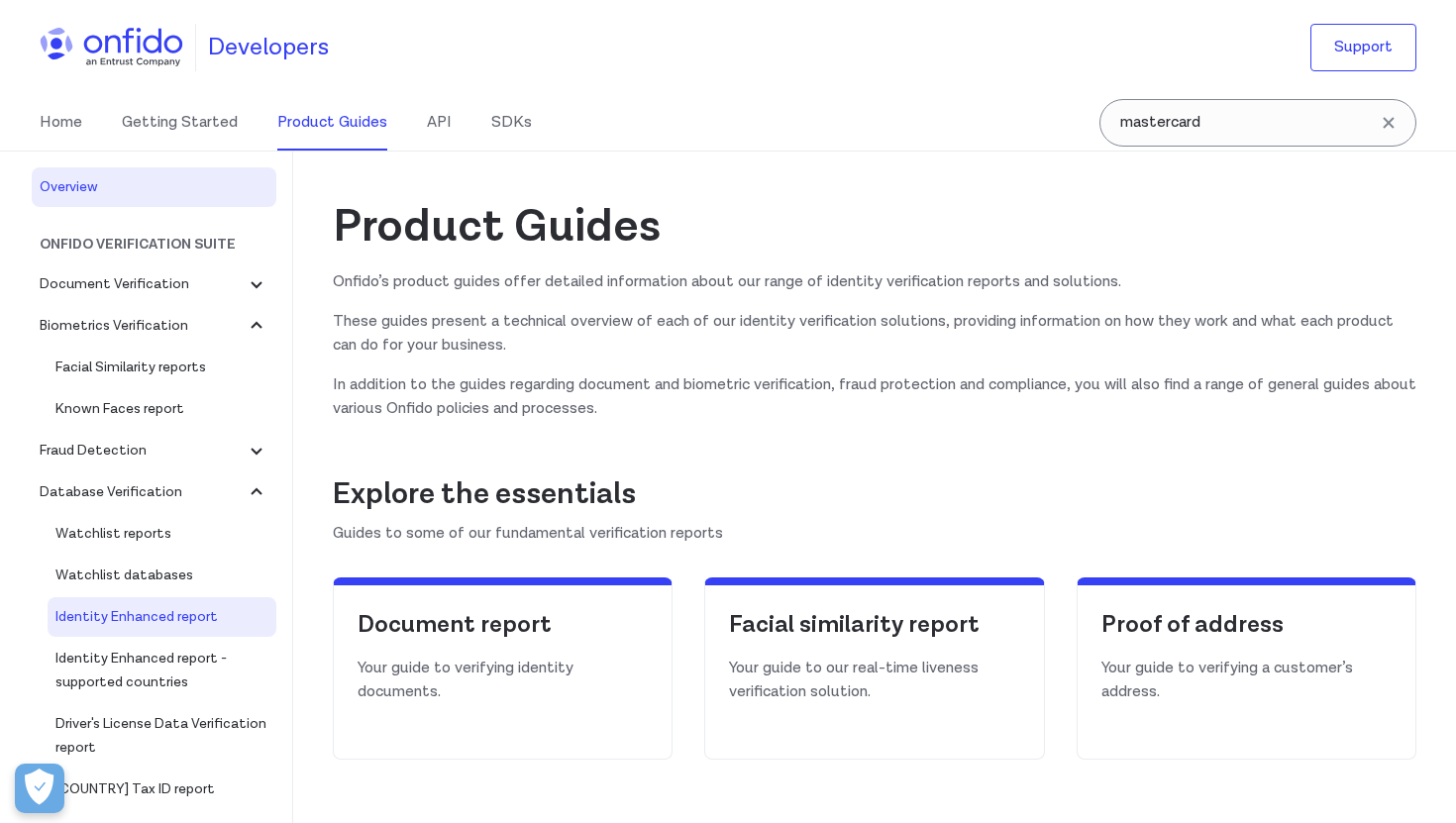click on "Identity Enhanced report" at bounding box center [161, 617] 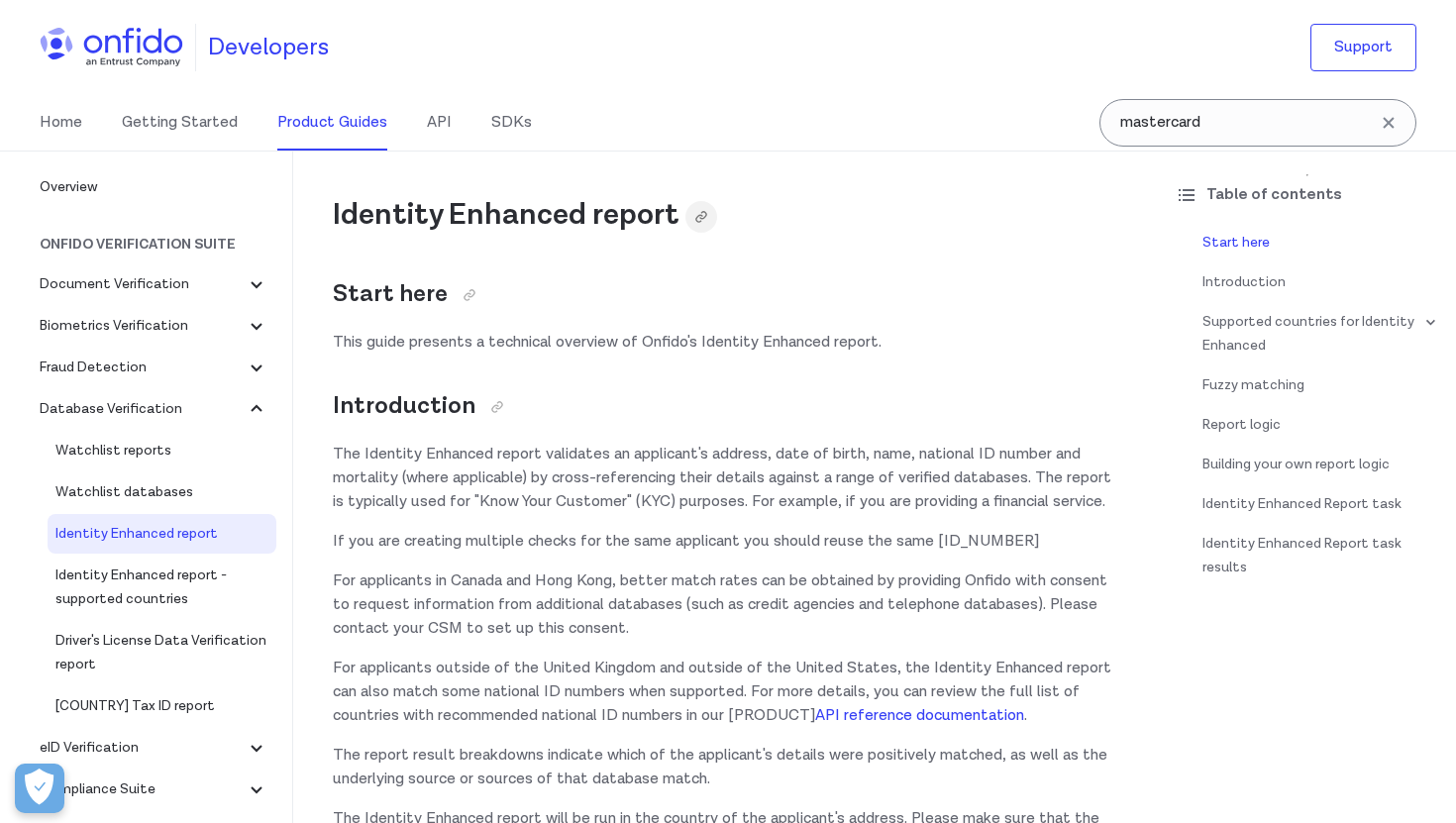 click at bounding box center [701, 217] 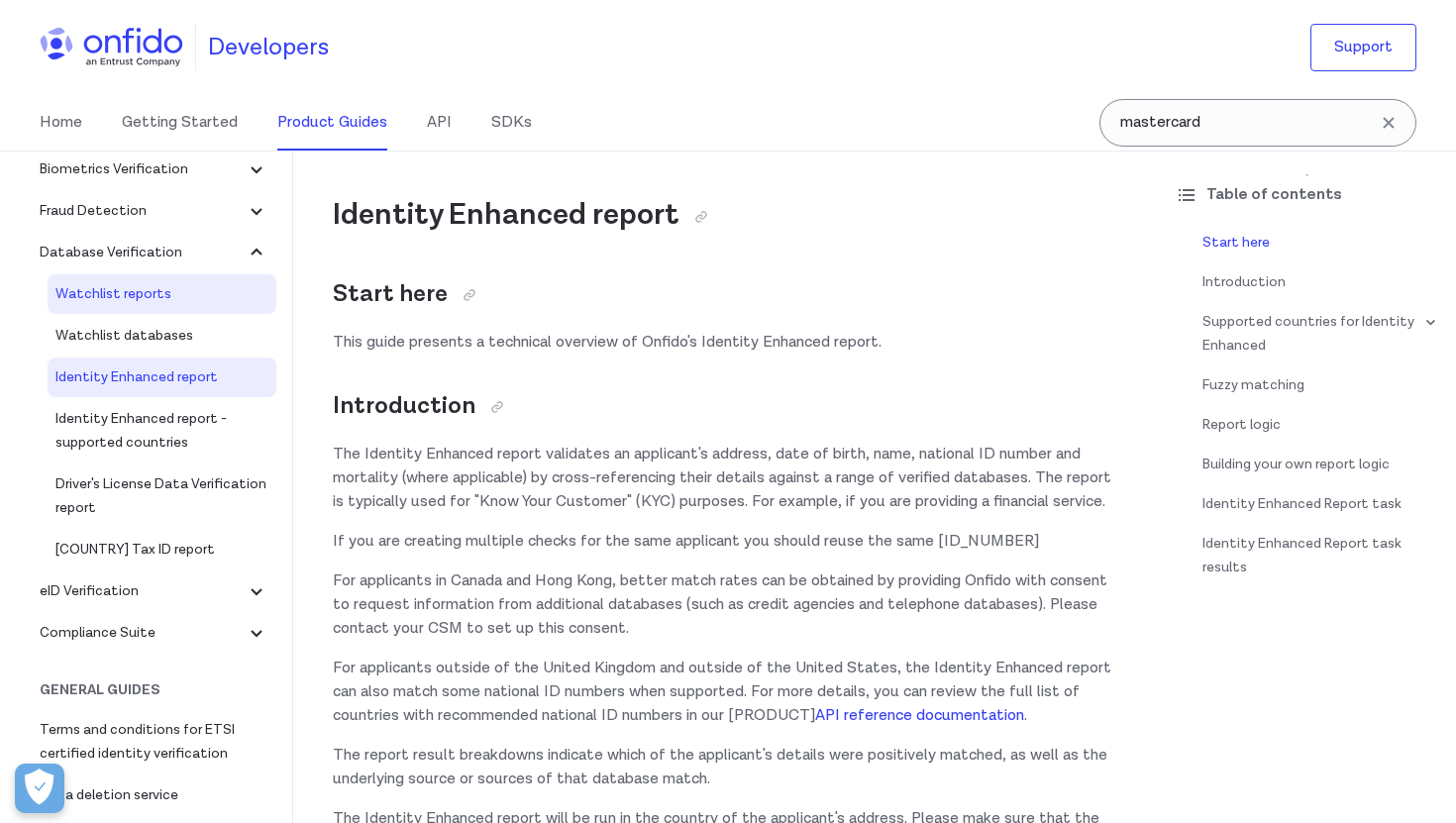 scroll, scrollTop: 152, scrollLeft: 0, axis: vertical 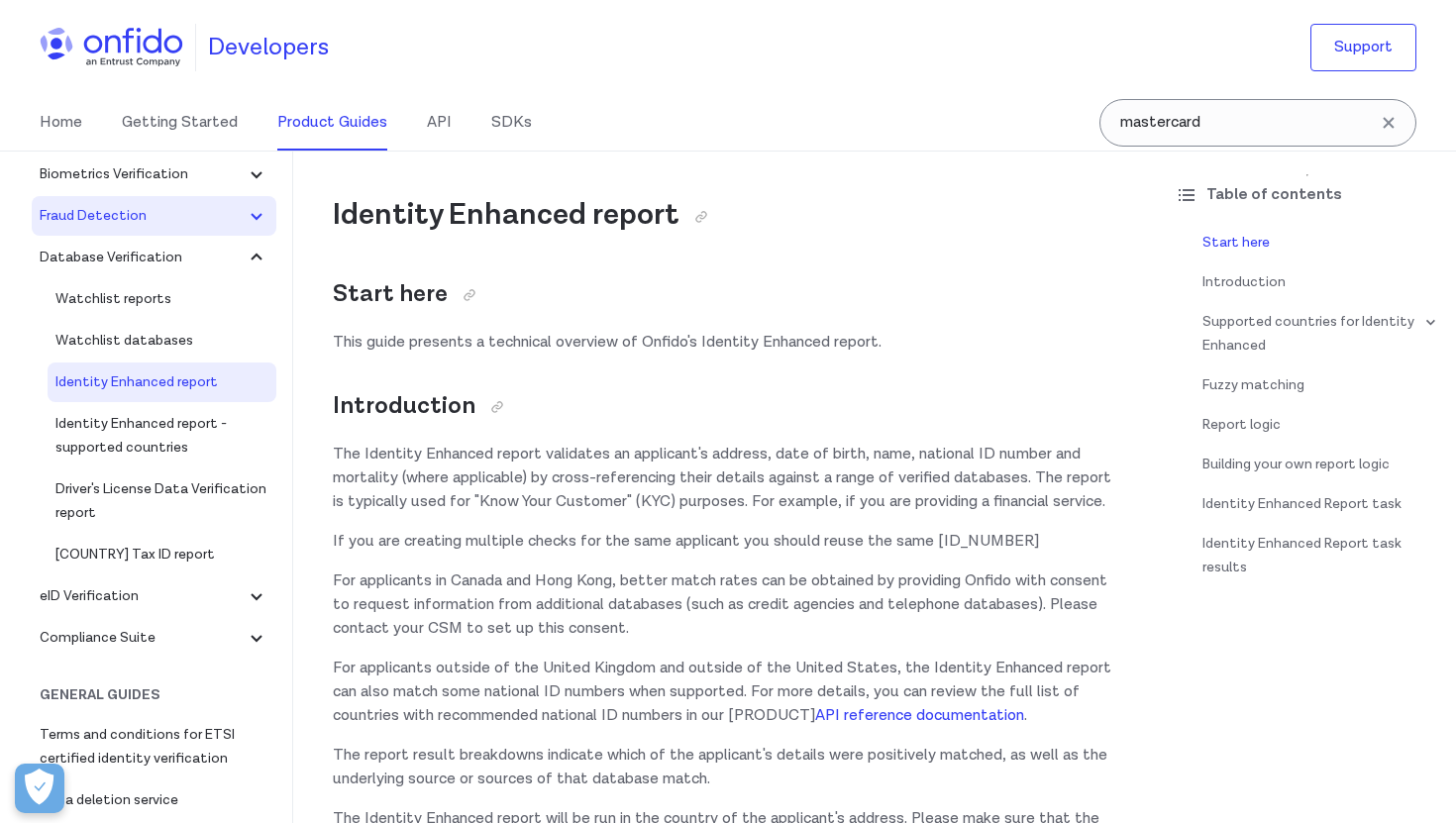 click on "Fraud Detection" at bounding box center (154, 133) 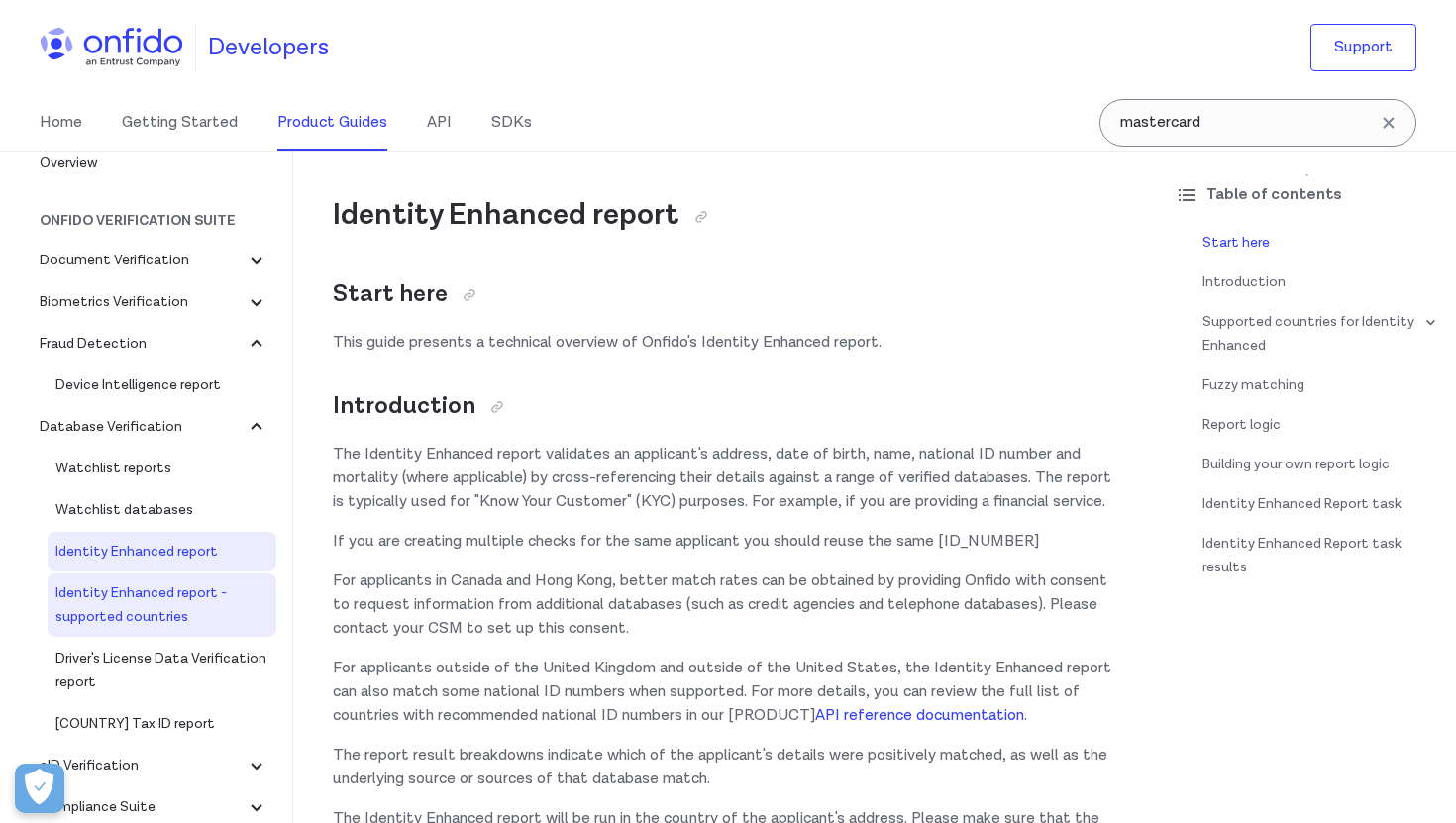scroll, scrollTop: 0, scrollLeft: 0, axis: both 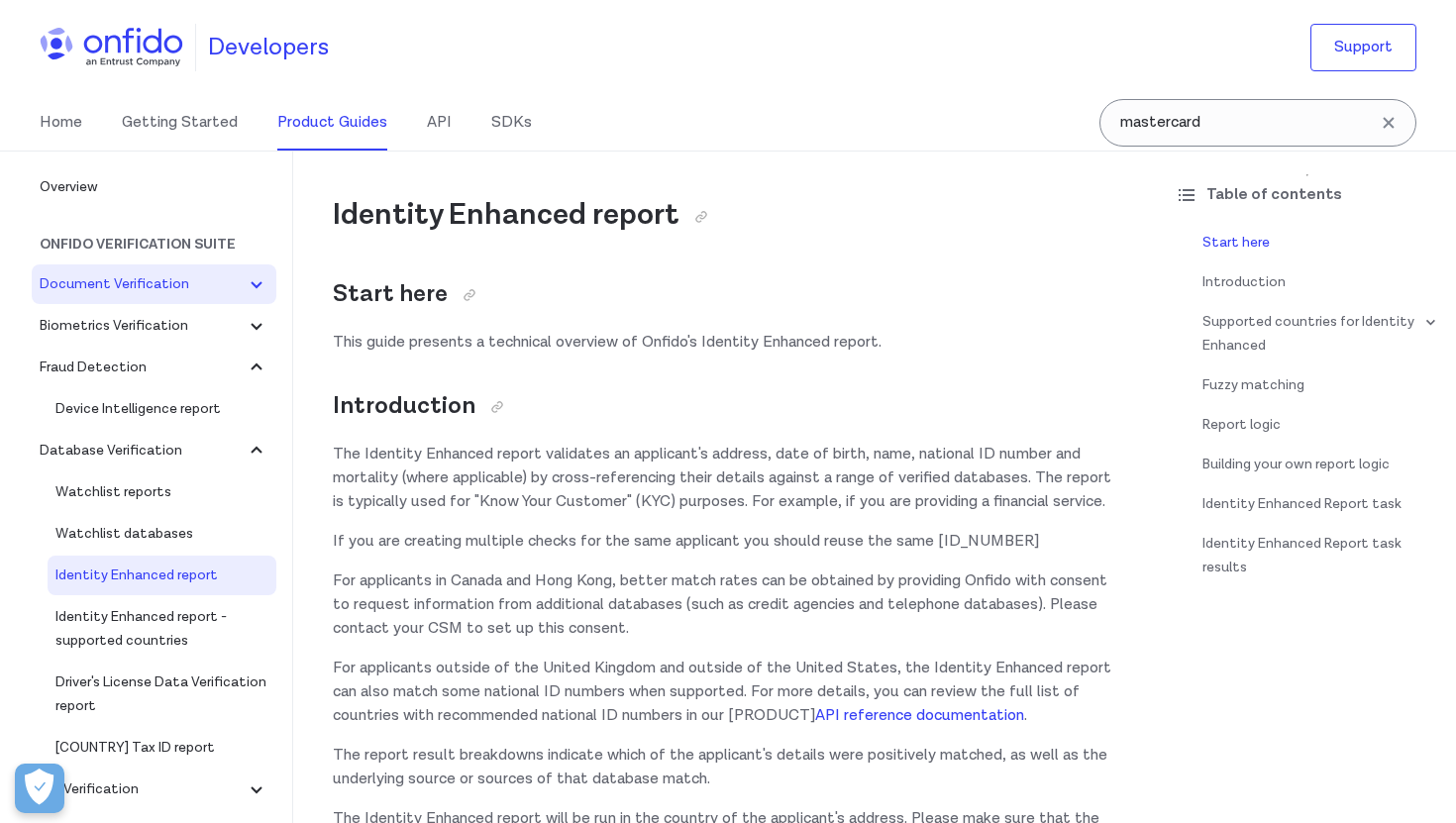 click on "Document Verification" at bounding box center (154, 284) 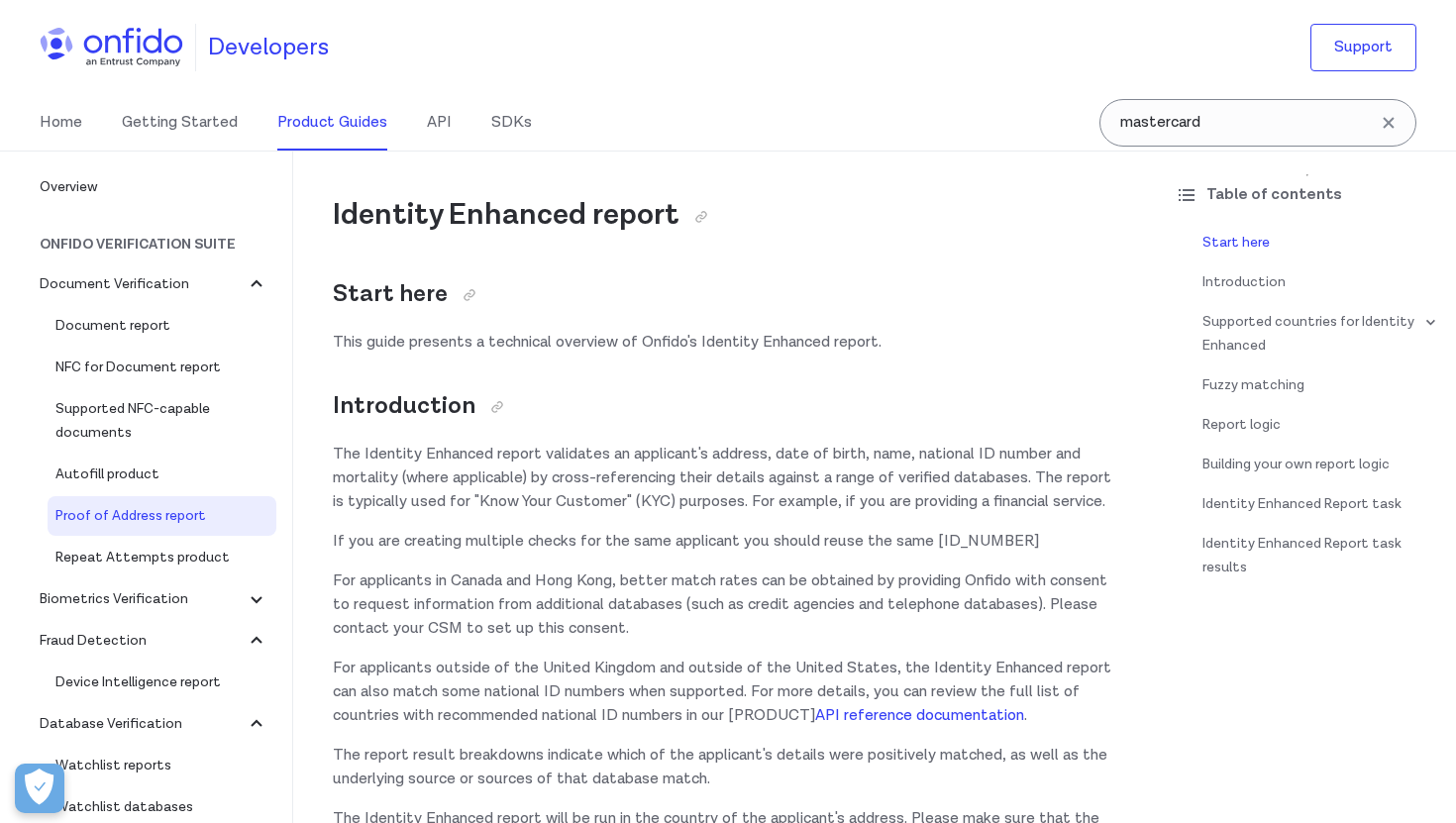 click on "Proof of Address report" at bounding box center (161, 516) 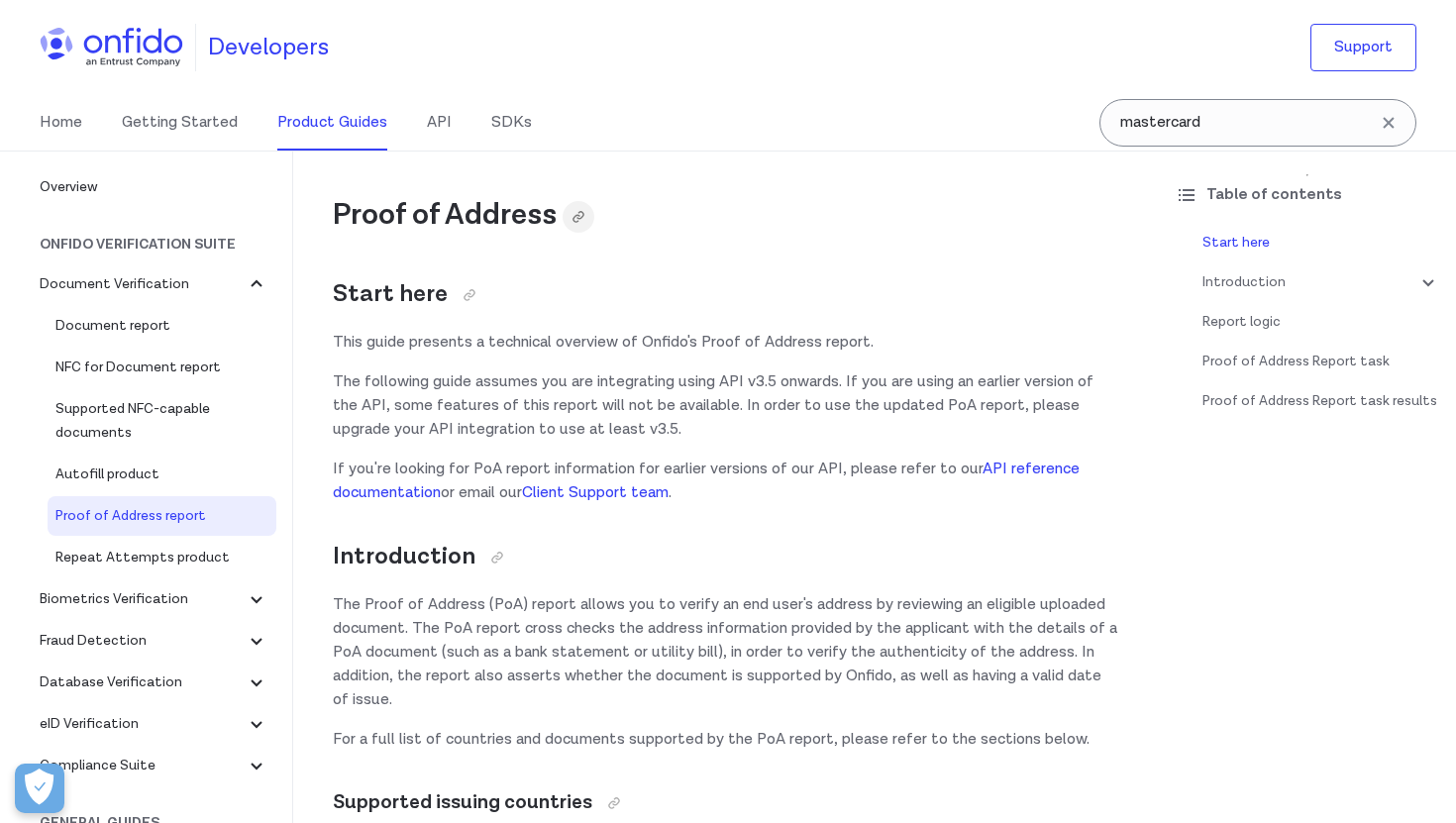 click at bounding box center (578, 217) 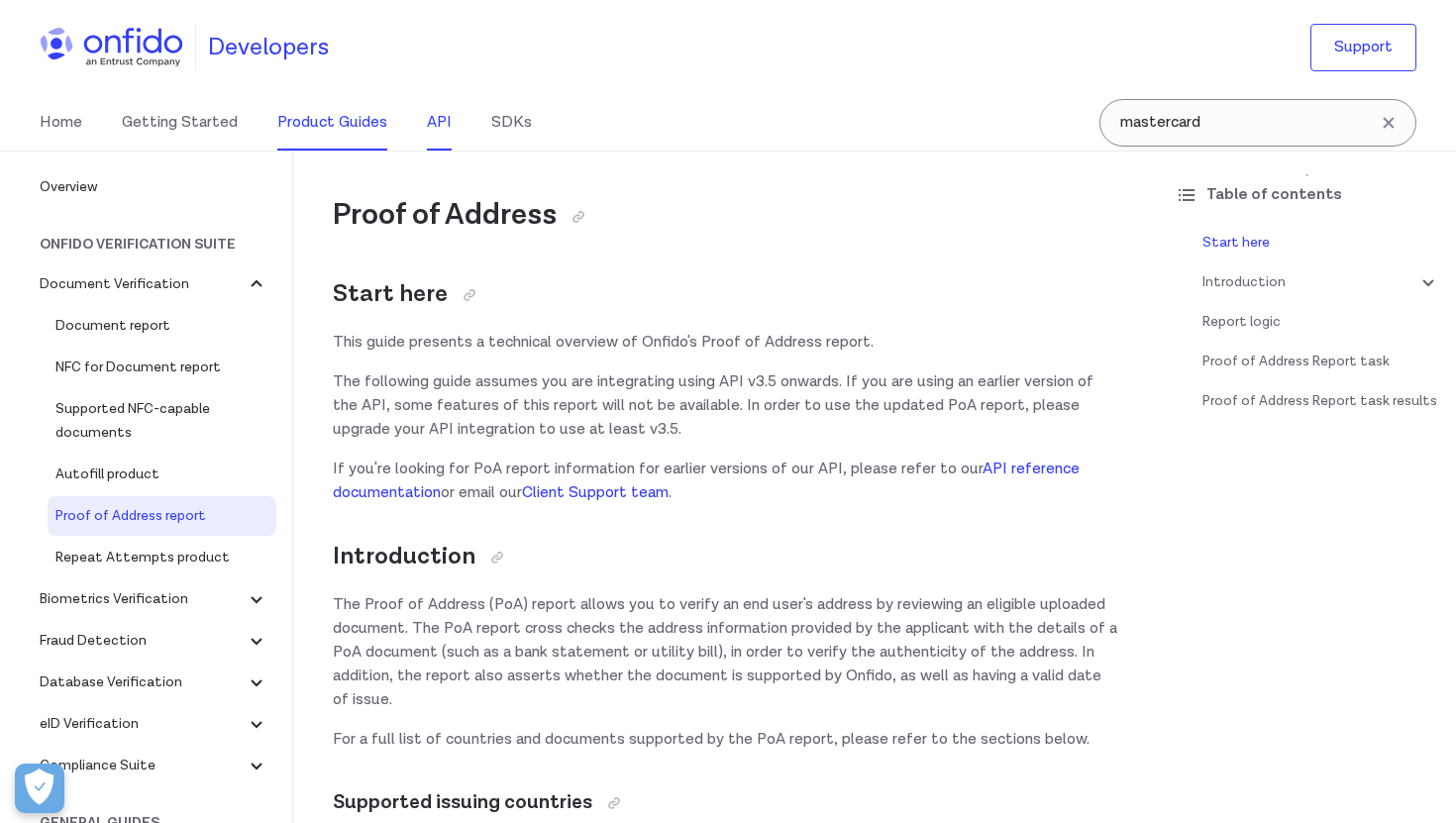 click on "API" at bounding box center [439, 123] 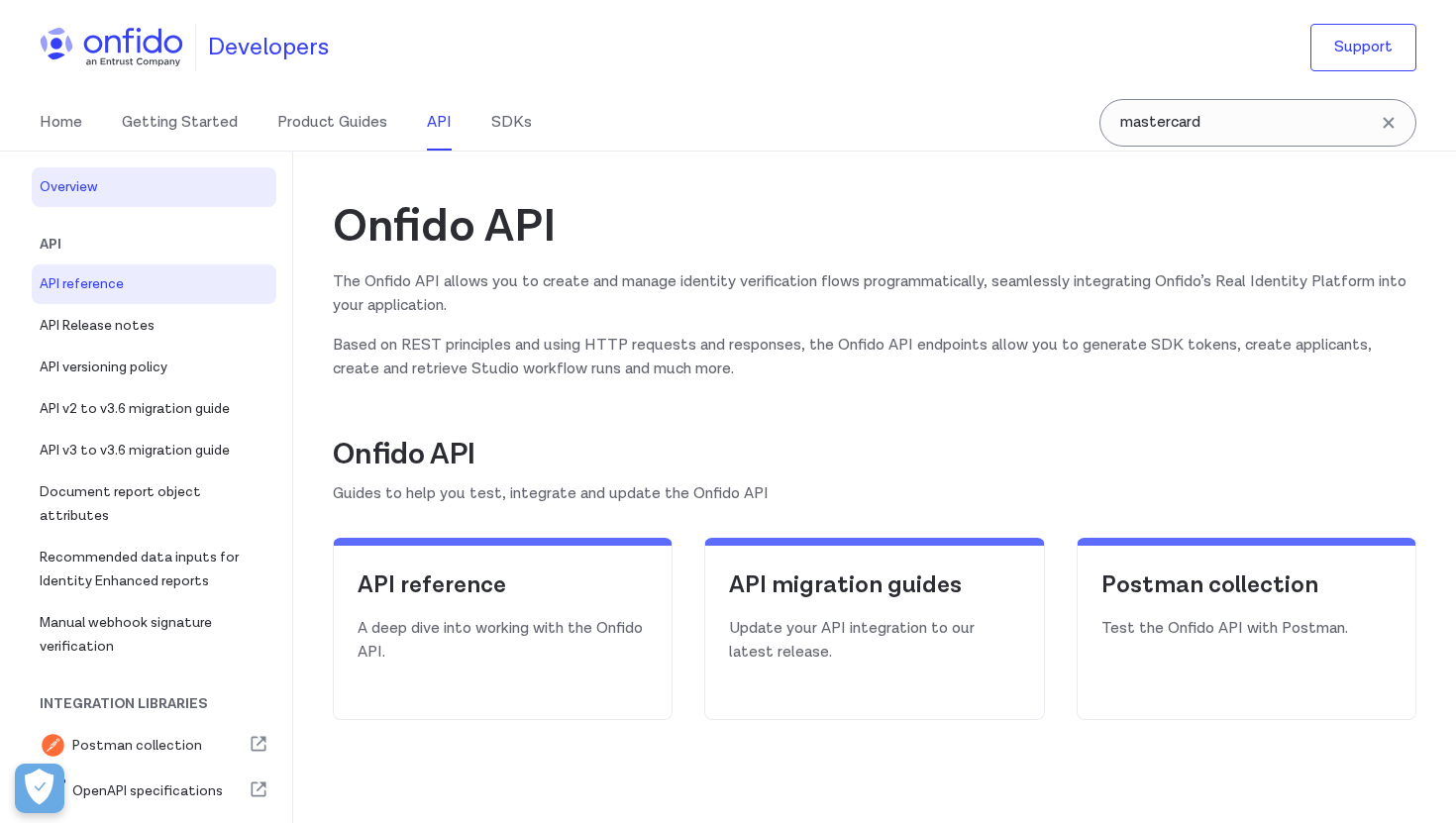 click on "API reference" at bounding box center (154, 284) 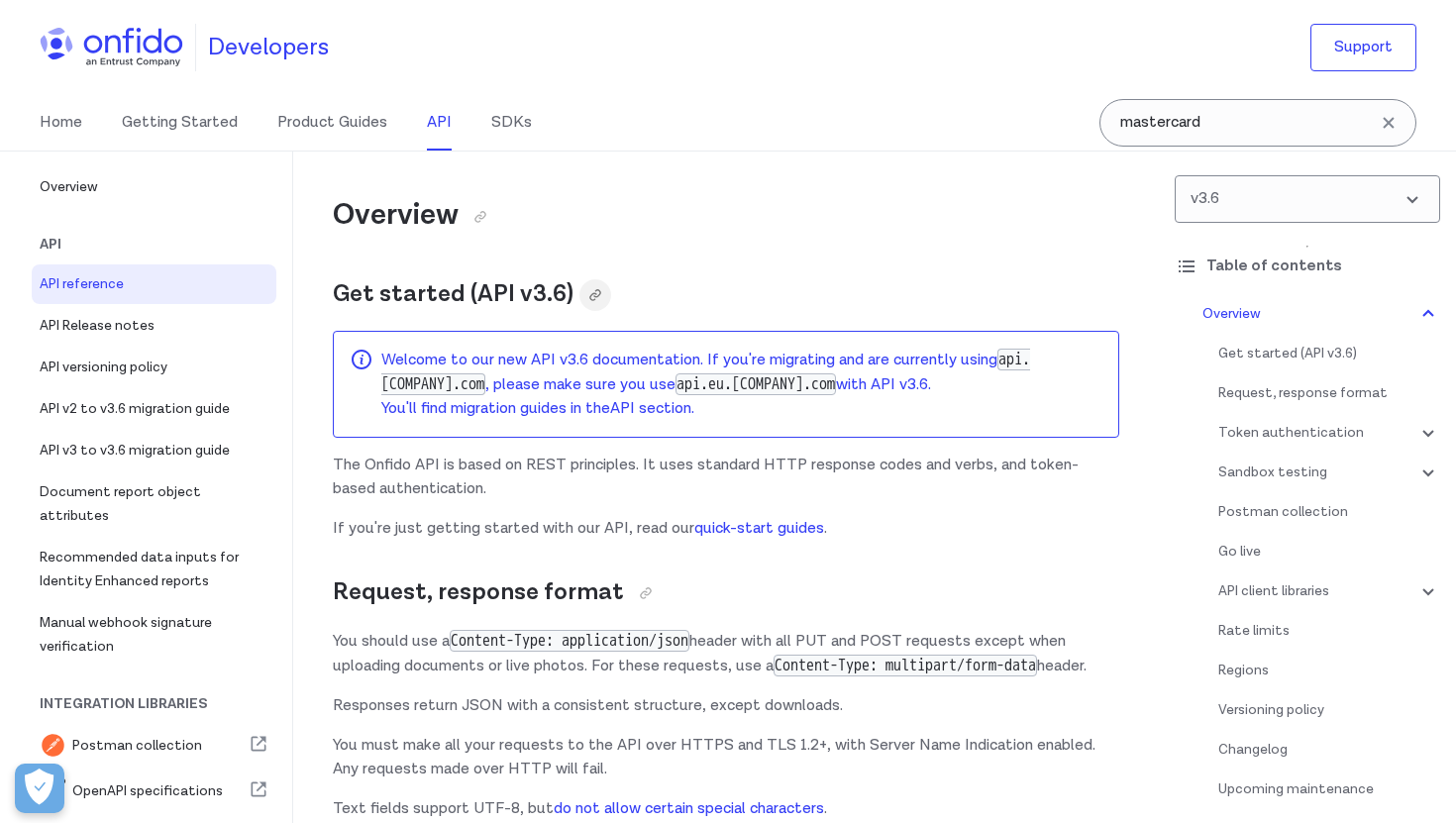 click at bounding box center (595, 295) 